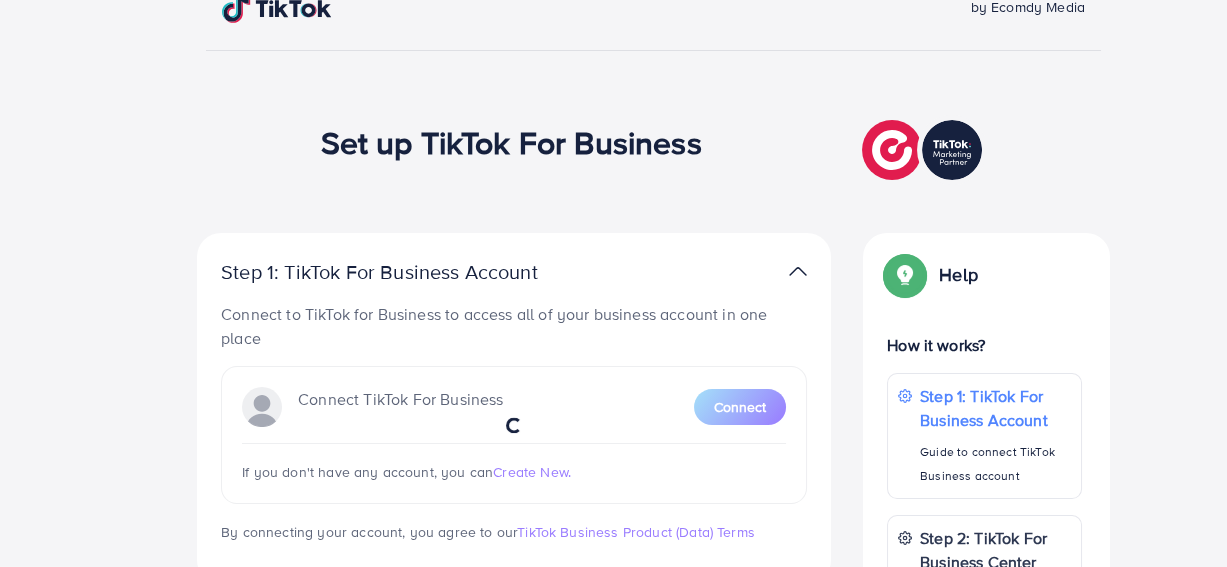 scroll, scrollTop: 185, scrollLeft: 0, axis: vertical 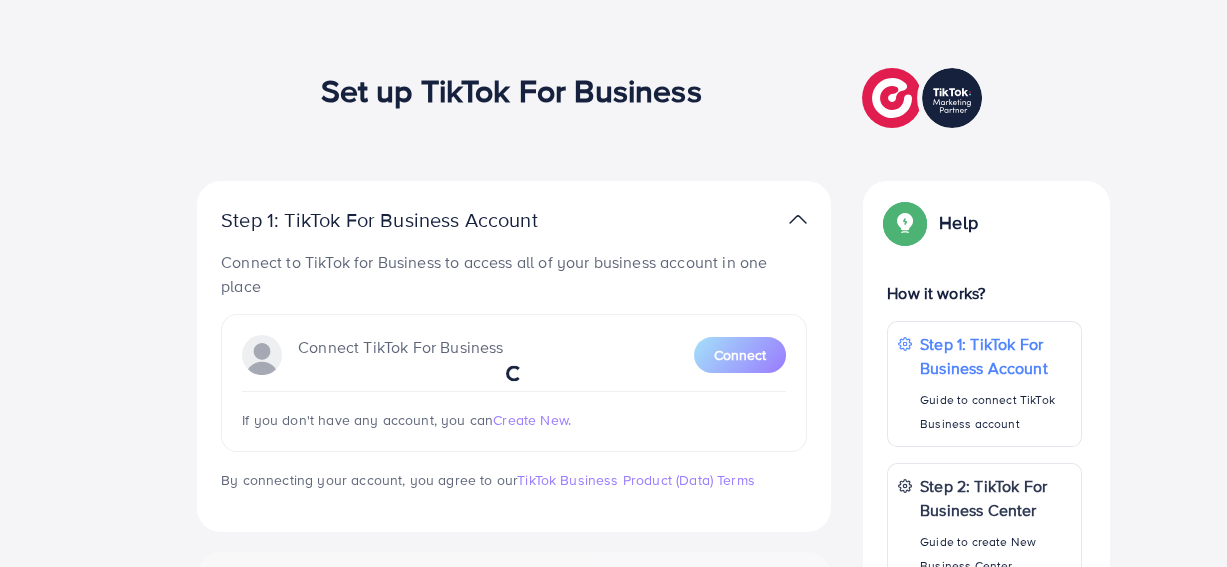 click at bounding box center (514, 371) 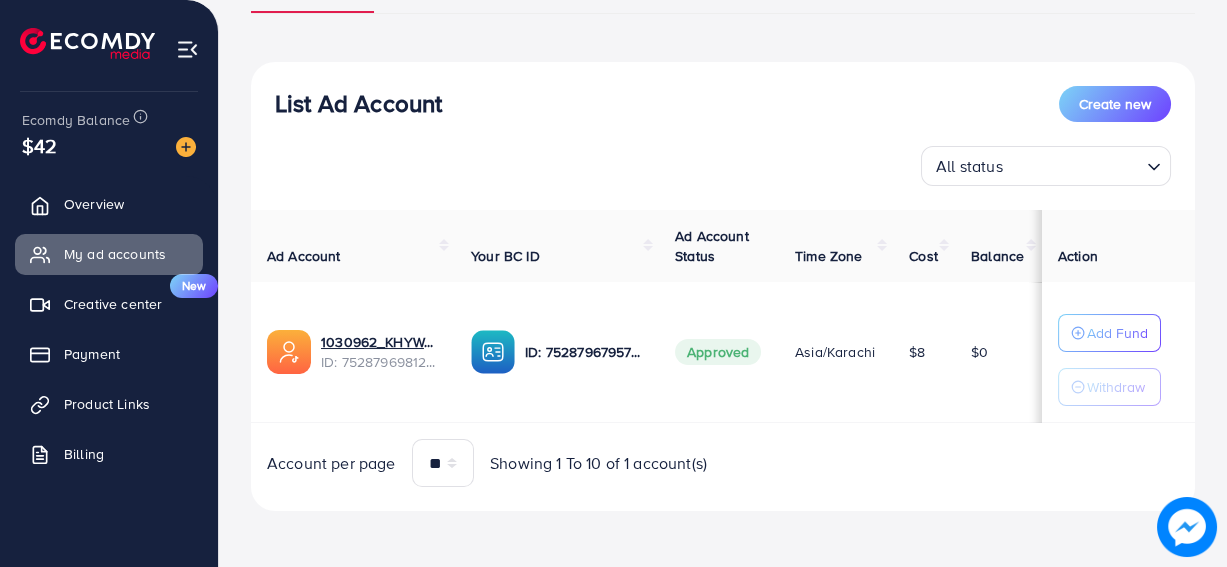 scroll, scrollTop: 175, scrollLeft: 0, axis: vertical 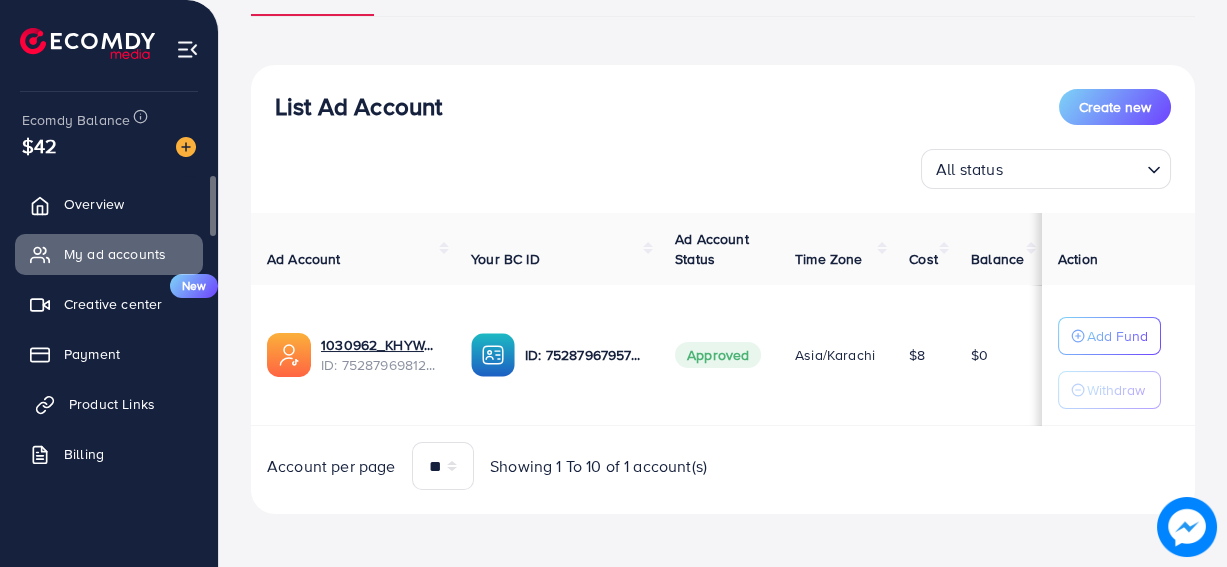 click on "Product Links" at bounding box center (112, 404) 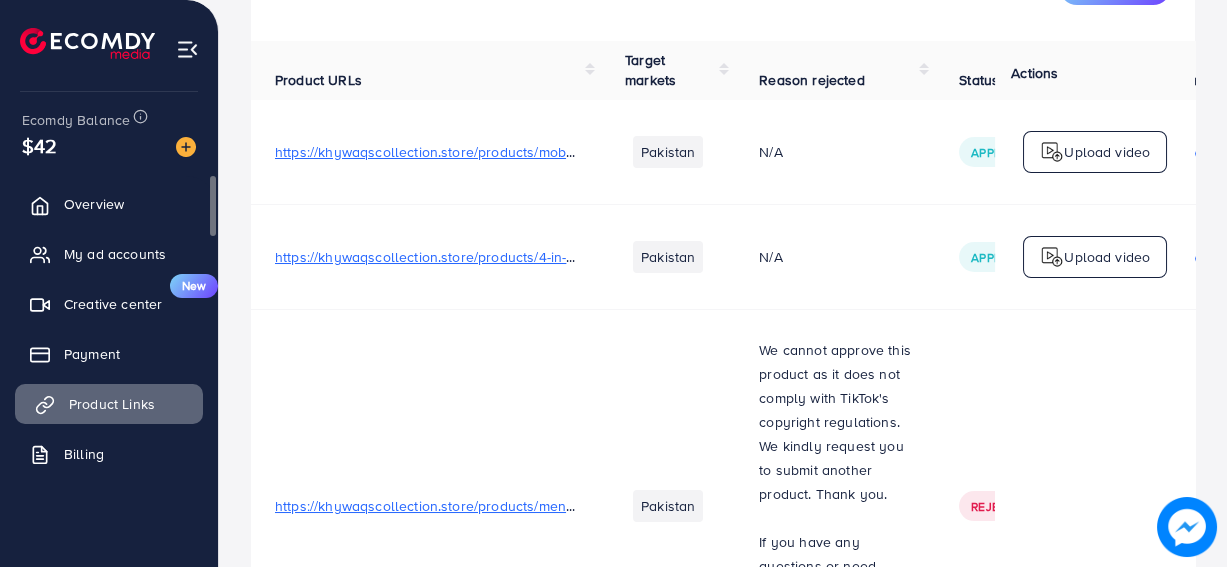 scroll, scrollTop: 0, scrollLeft: 0, axis: both 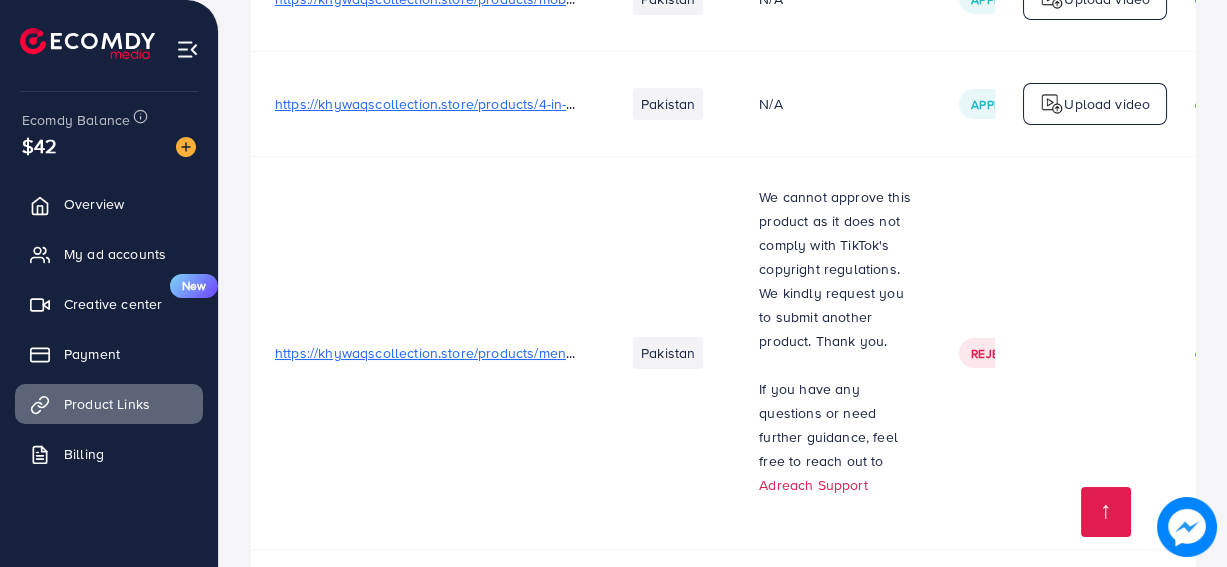 click on "https://khywaqscollection.store/products/mens-chronograph-watch-with-stainless-steel-chain-strap?_pos=1&_psq=mens&_ss=e&_v=1.0" at bounding box center [426, 353] 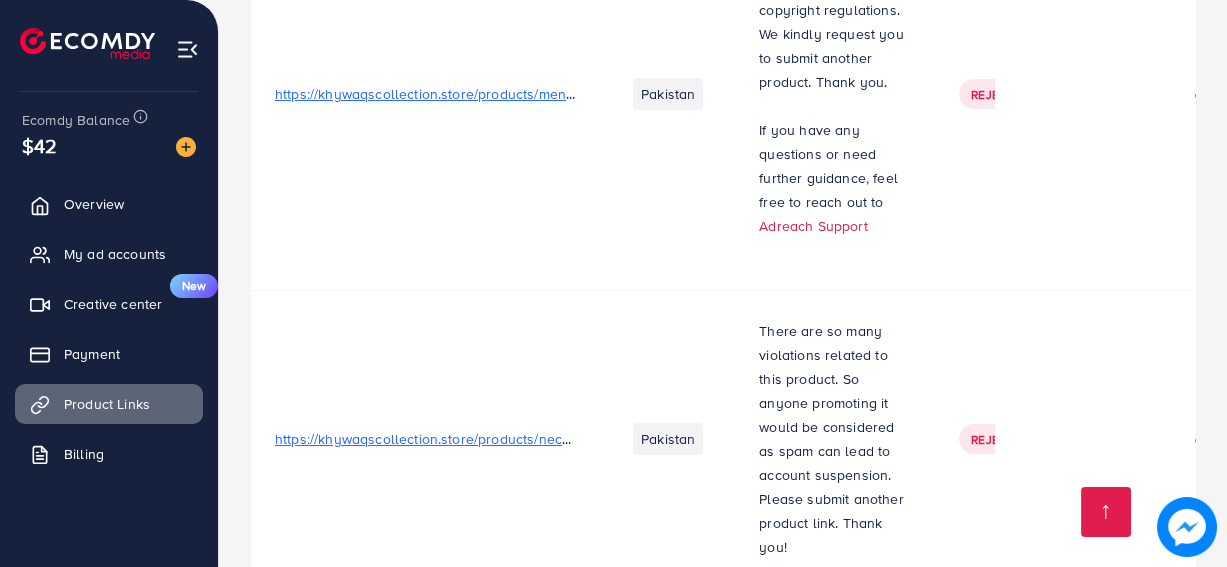 scroll, scrollTop: 585, scrollLeft: 0, axis: vertical 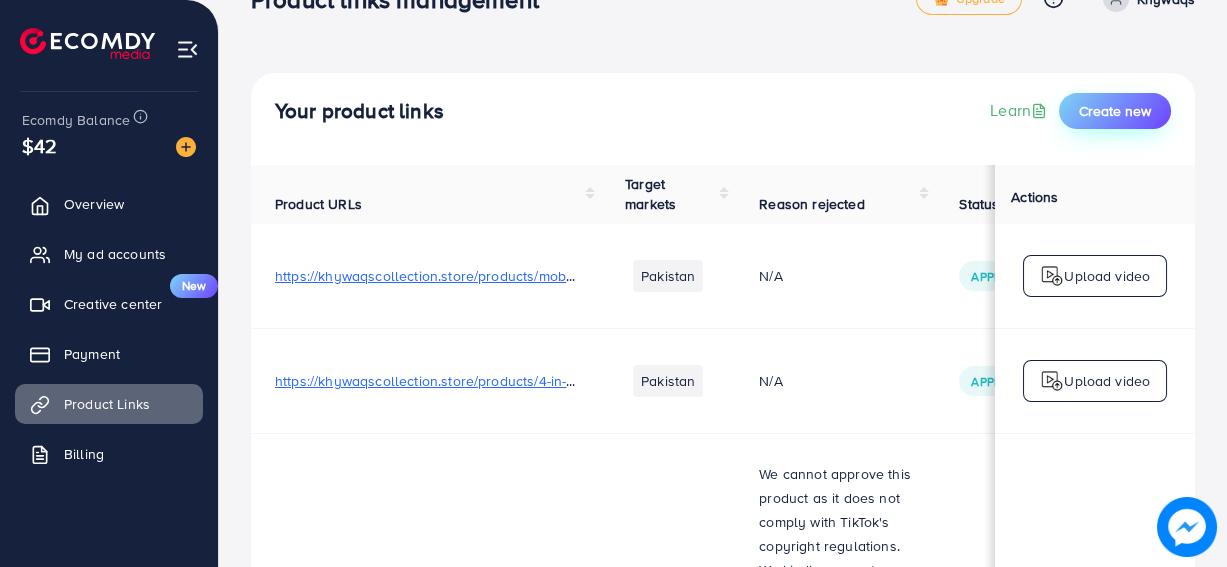 click on "Create new" at bounding box center [1115, 111] 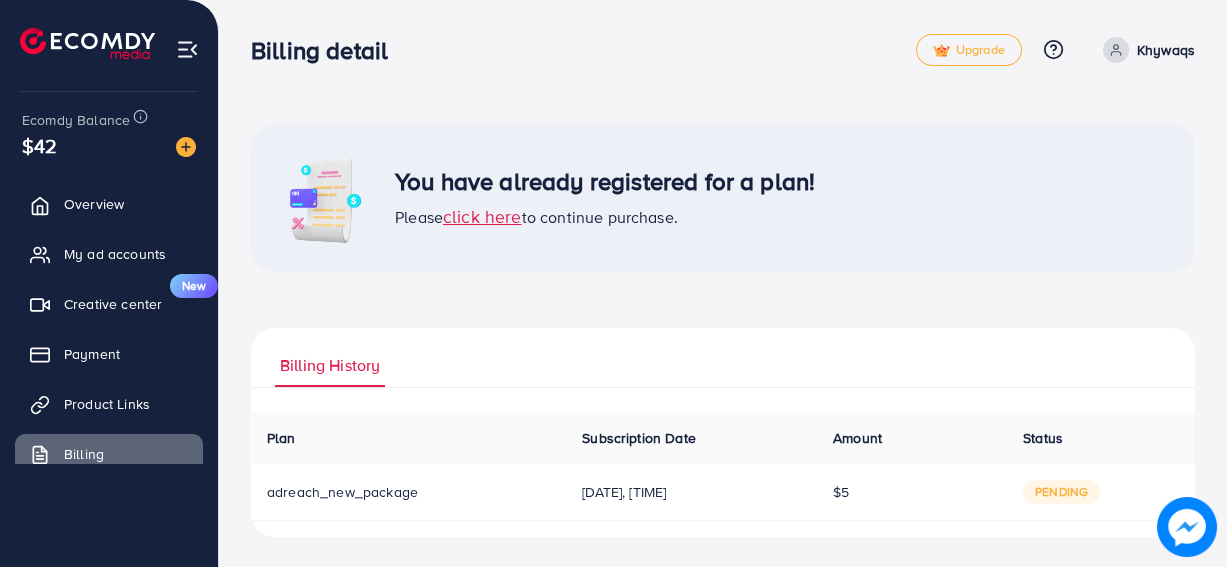 scroll, scrollTop: 0, scrollLeft: 0, axis: both 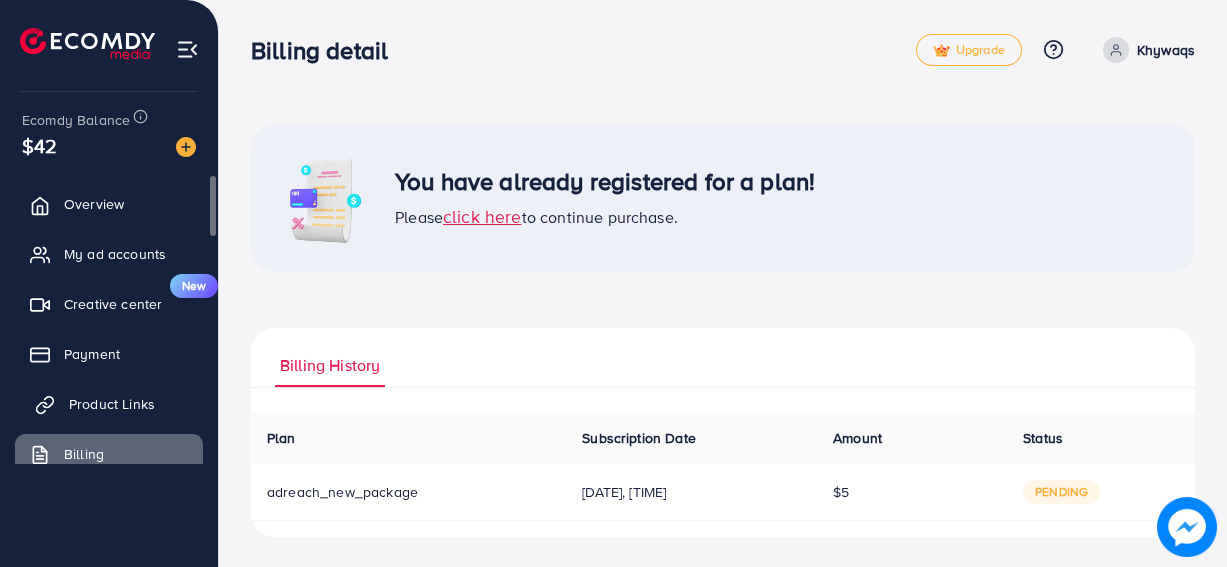click on "Product Links" at bounding box center [112, 404] 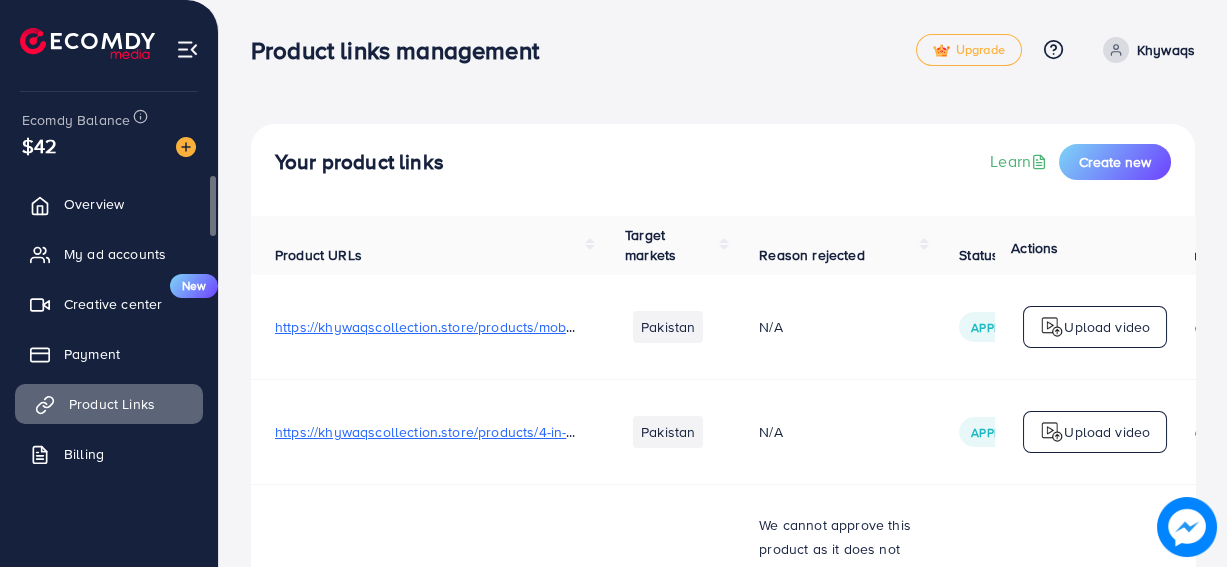 scroll, scrollTop: 0, scrollLeft: 0, axis: both 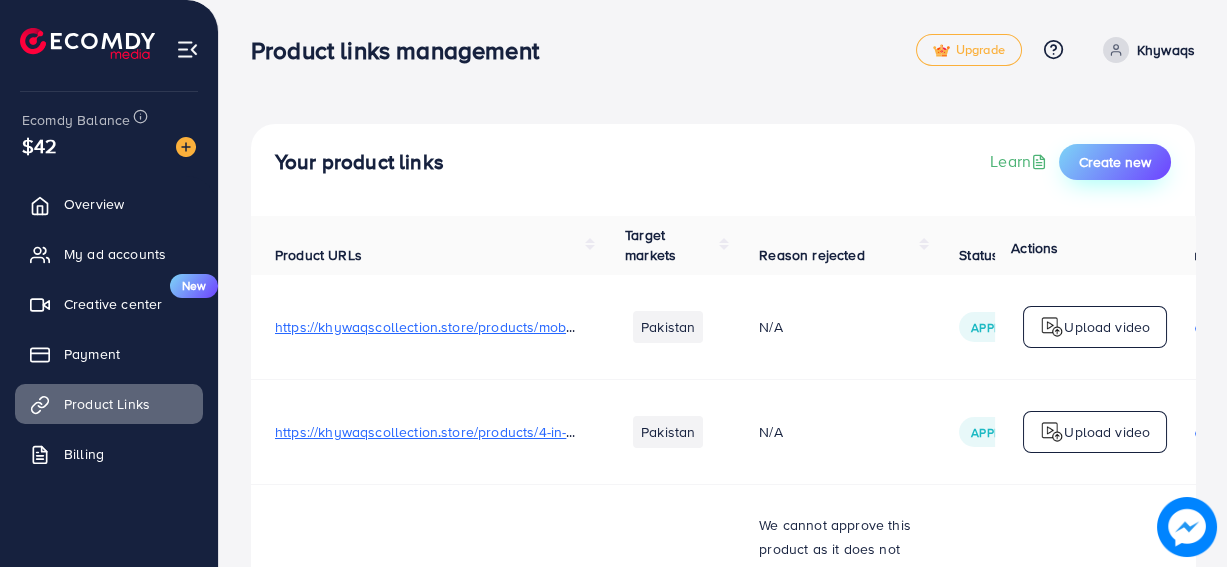 click on "Create new" at bounding box center (1115, 162) 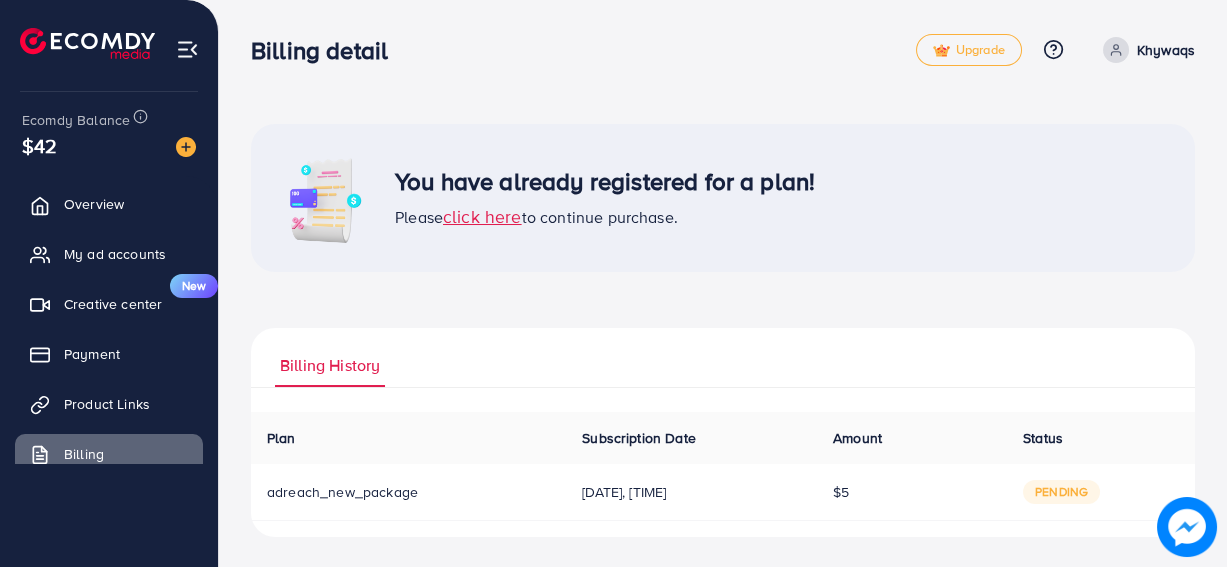 scroll, scrollTop: 0, scrollLeft: 0, axis: both 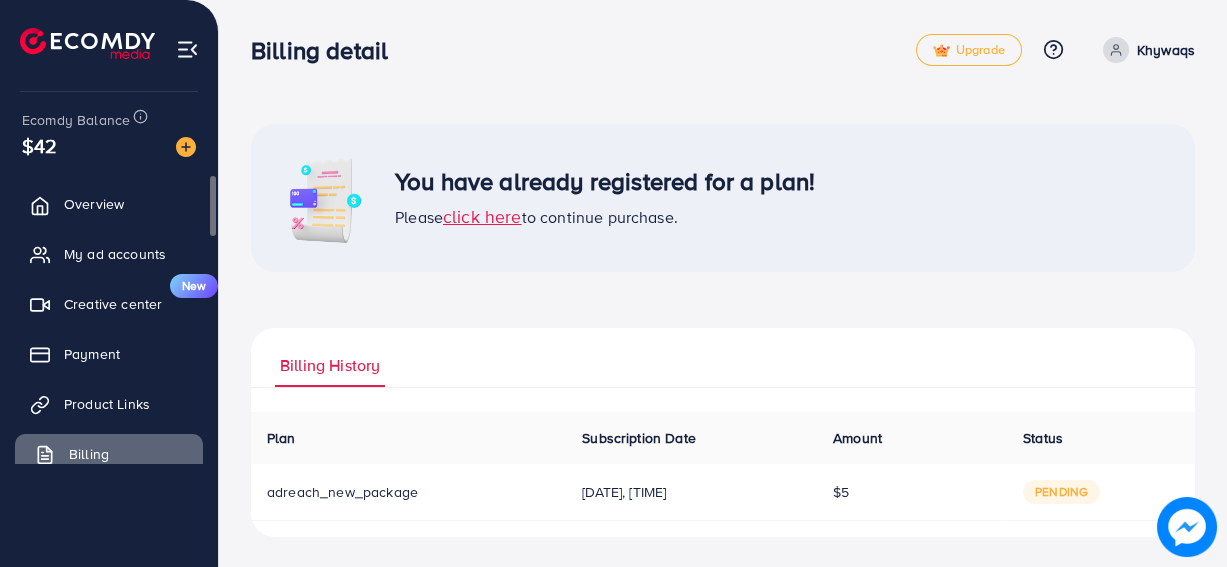 click on "Billing" at bounding box center (89, 454) 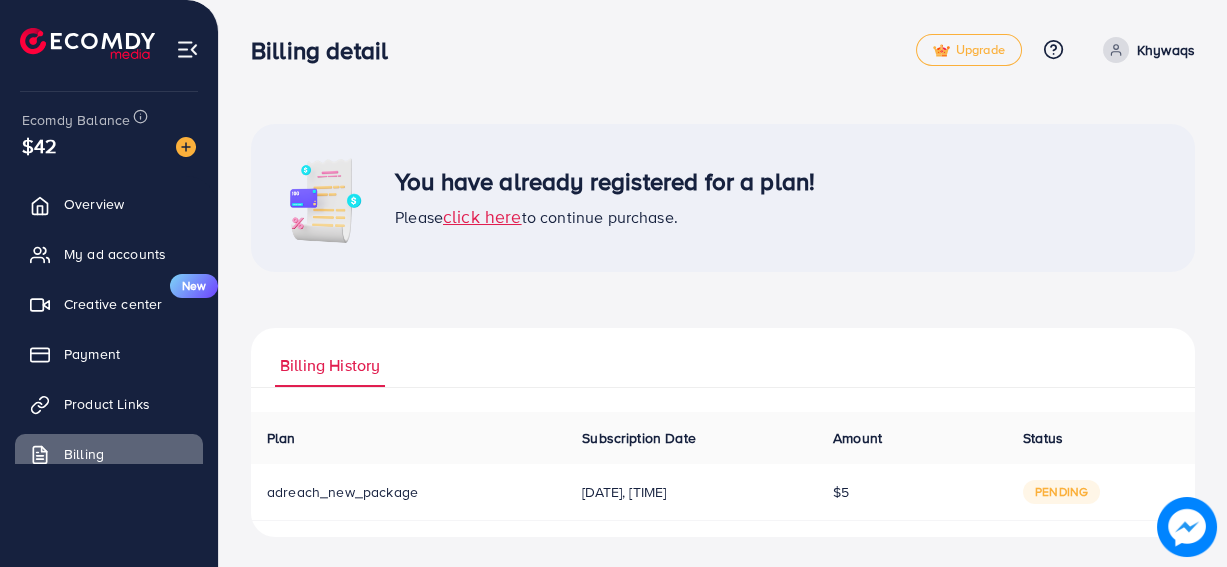 click on "You have already registered for a plan!   Please   click here   to continue purchase." at bounding box center [723, 198] 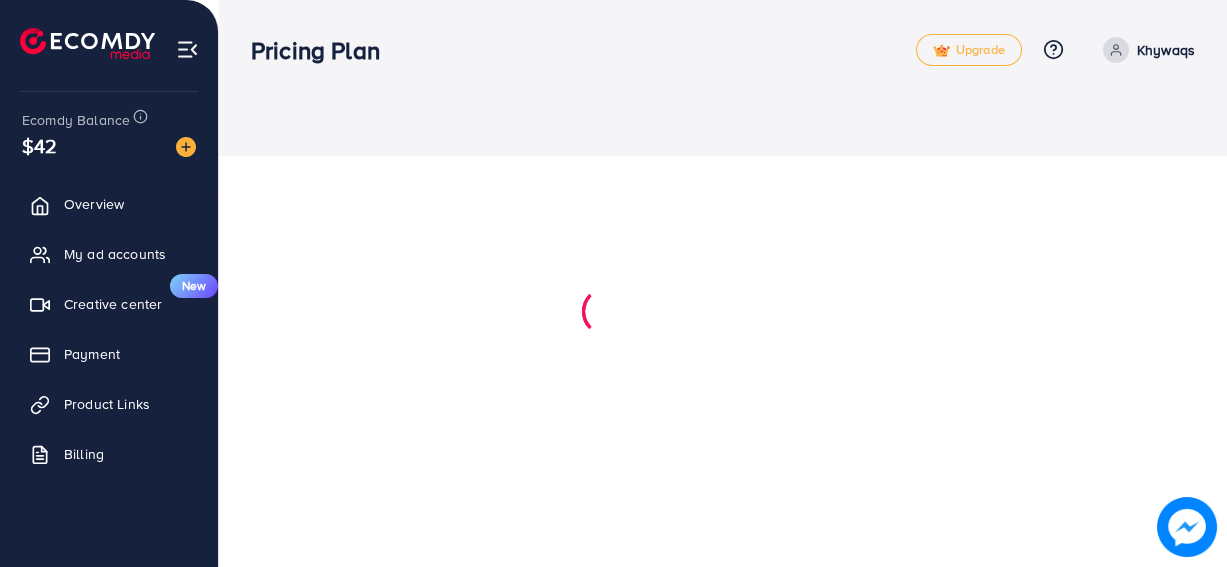 scroll, scrollTop: 0, scrollLeft: 0, axis: both 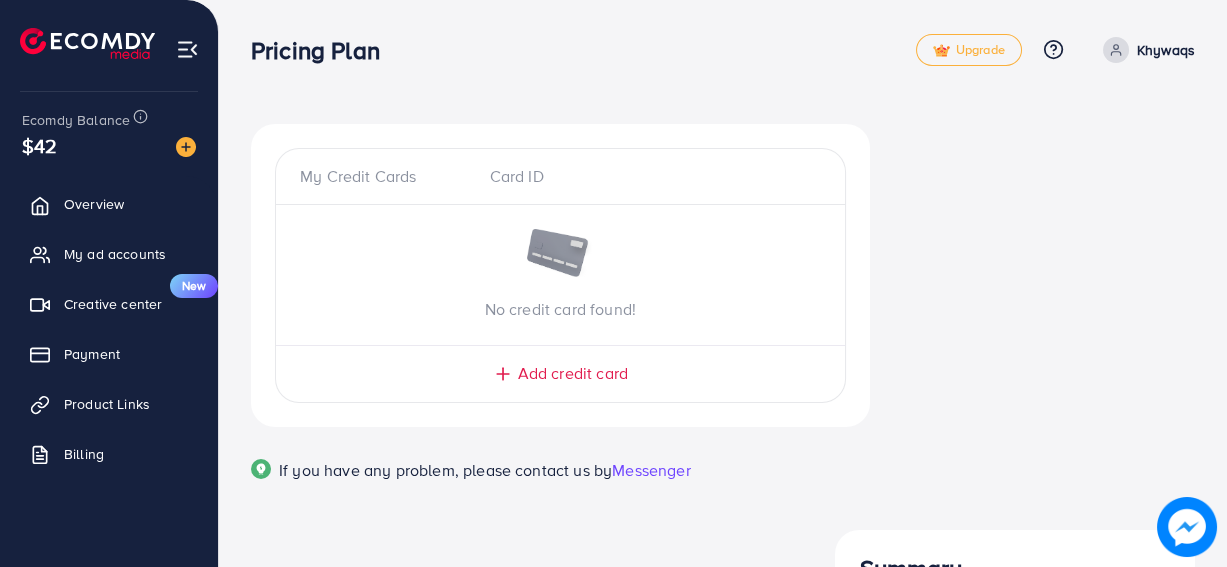 click 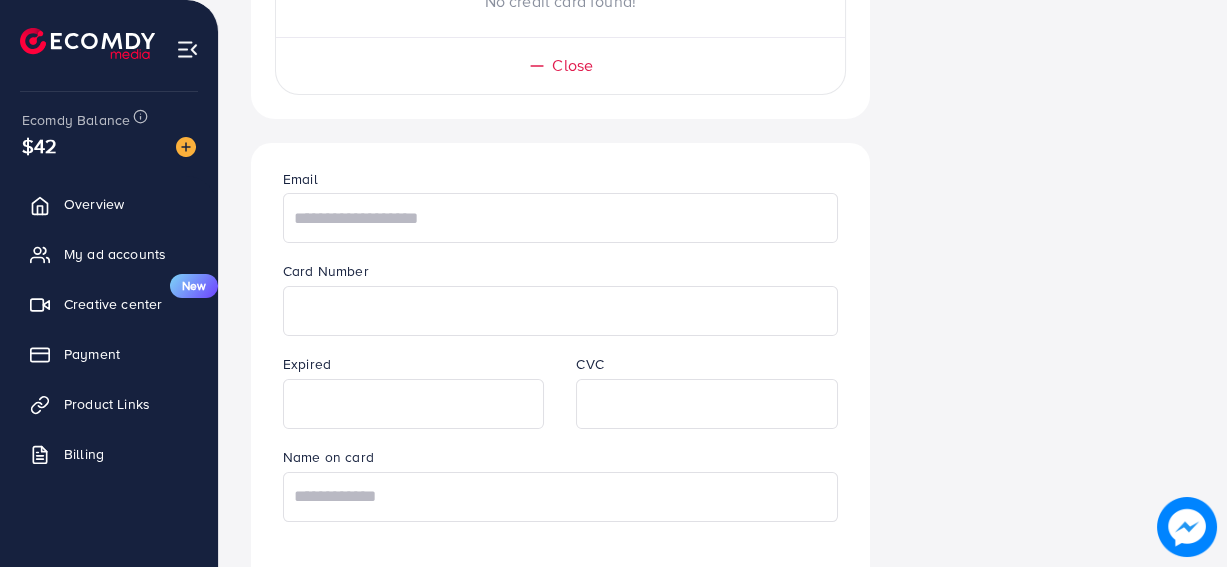 scroll, scrollTop: 312, scrollLeft: 0, axis: vertical 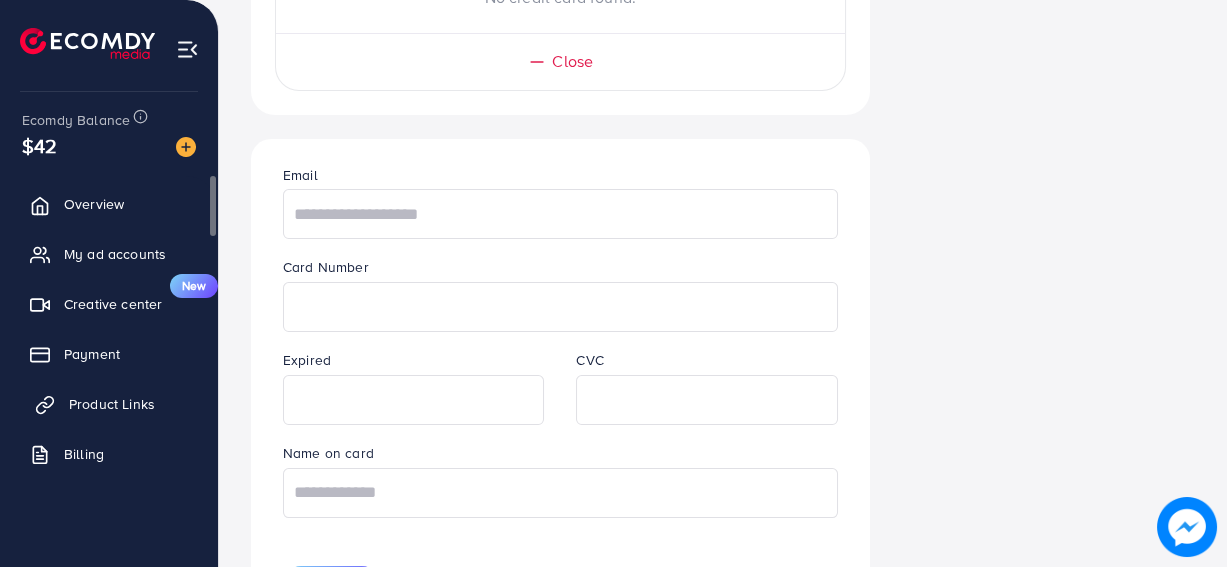 click on "Product Links" at bounding box center [112, 404] 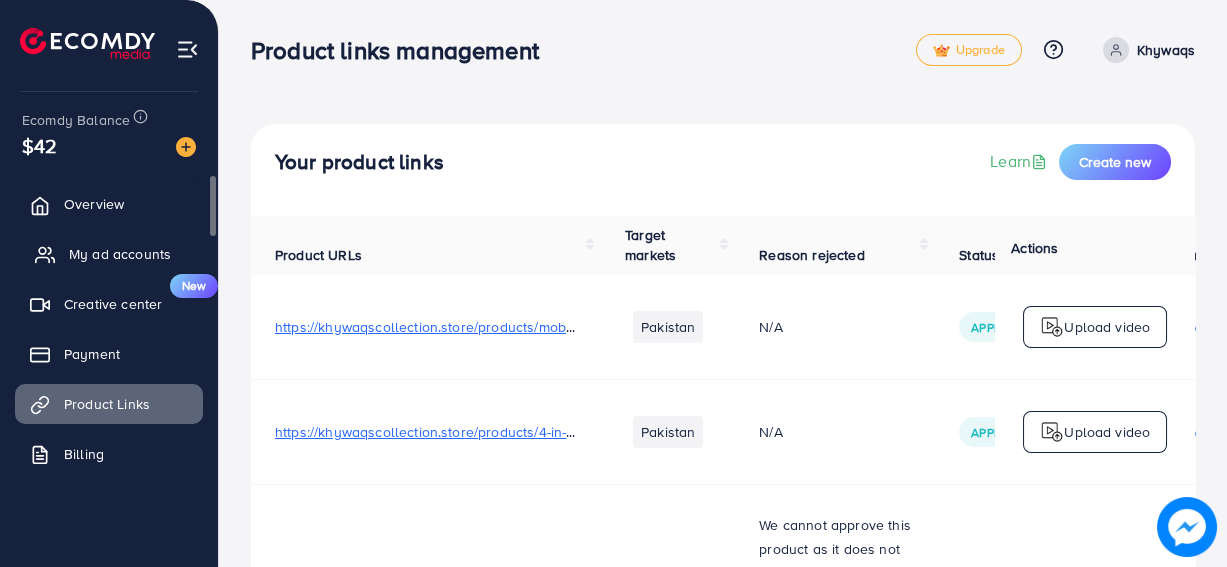 click on "My ad accounts" at bounding box center (120, 254) 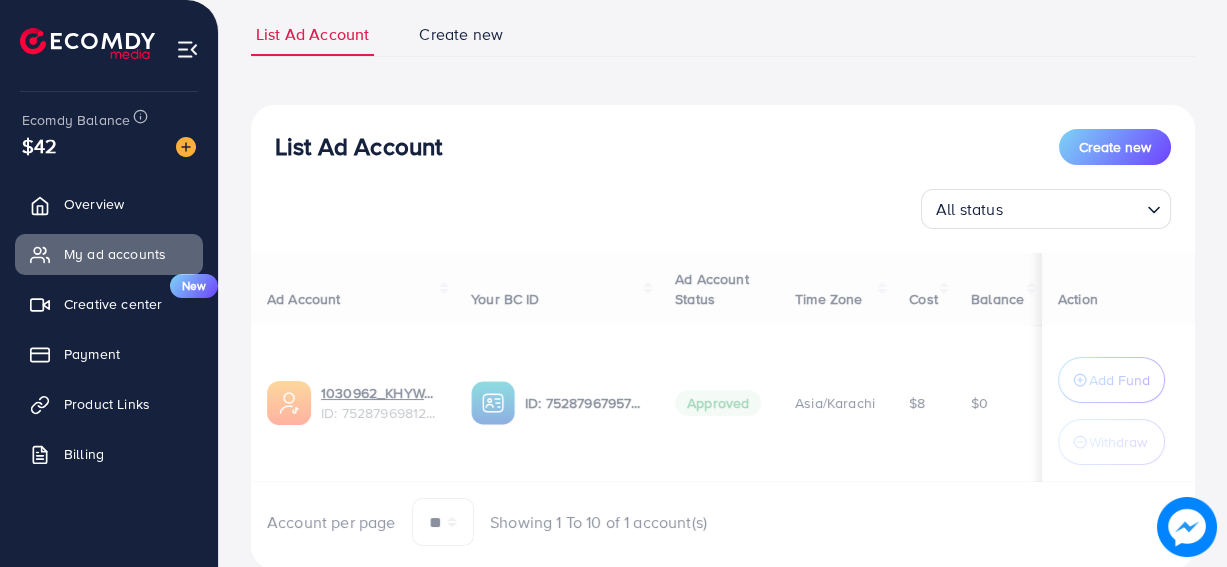 scroll, scrollTop: 191, scrollLeft: 0, axis: vertical 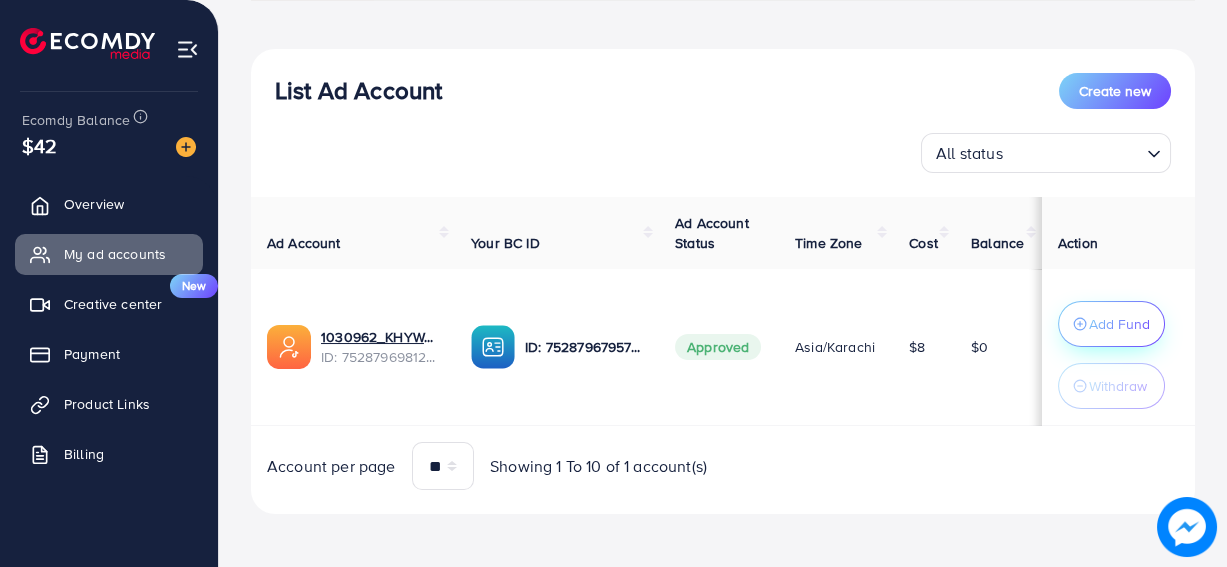 click on "Add Fund" at bounding box center (1119, 324) 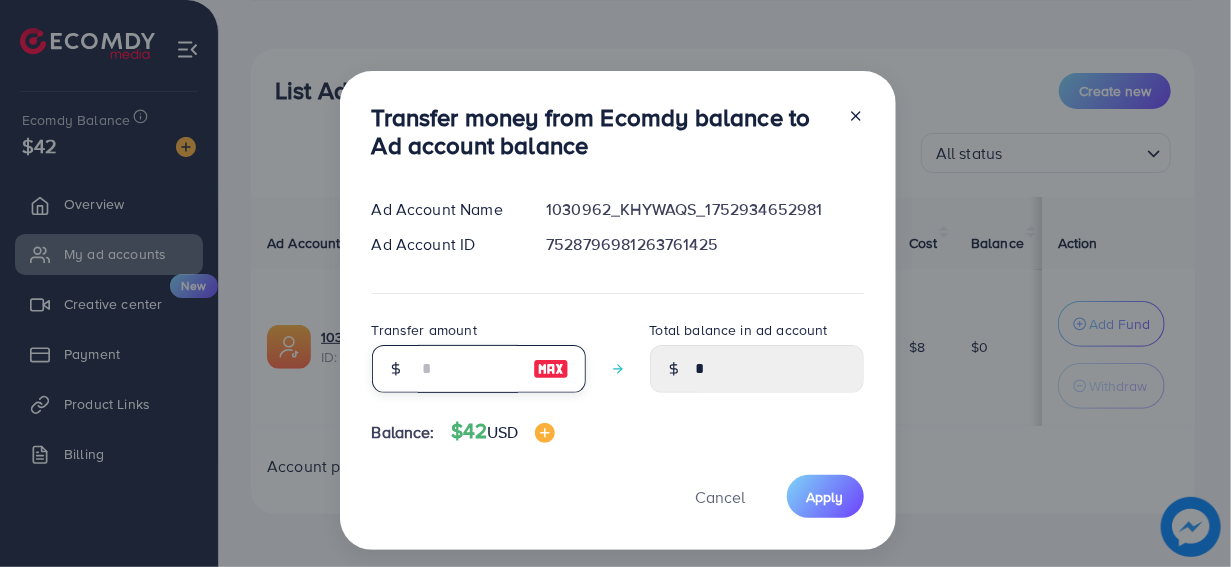 click at bounding box center (468, 369) 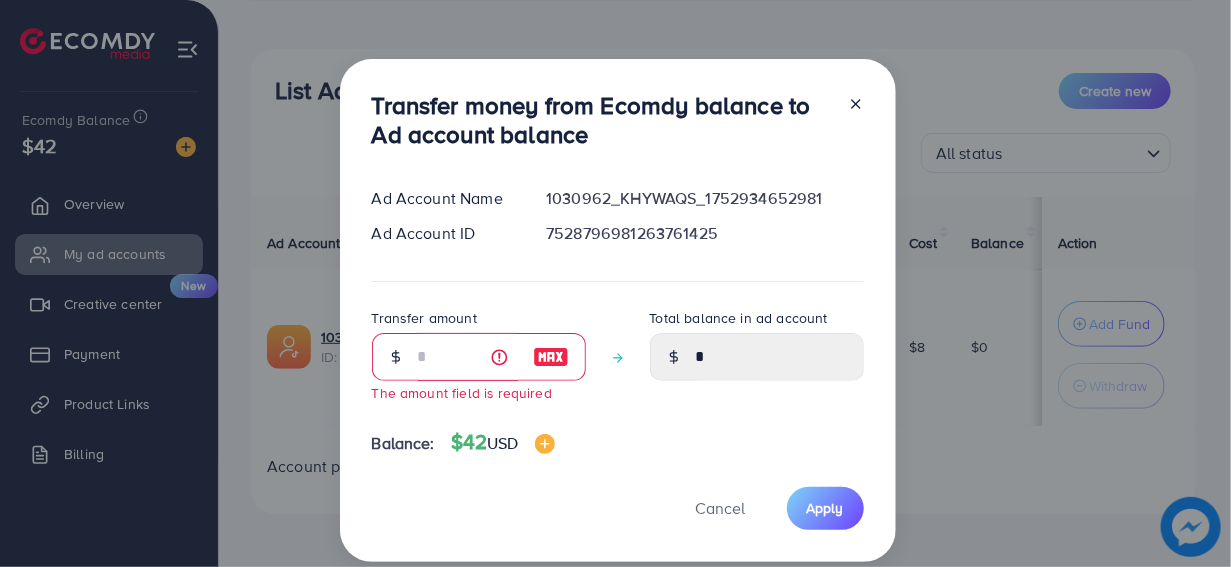 click on "Transfer money from Ecomdy balance to Ad account balance   Ad Account Name   [ALPHANUMERIC]   Ad Account ID   [NUMERIC]   Transfer amount   The amount field is required   Total balance in ad account  * Balance:  $42  USD   Cancel   Apply" at bounding box center [615, 283] 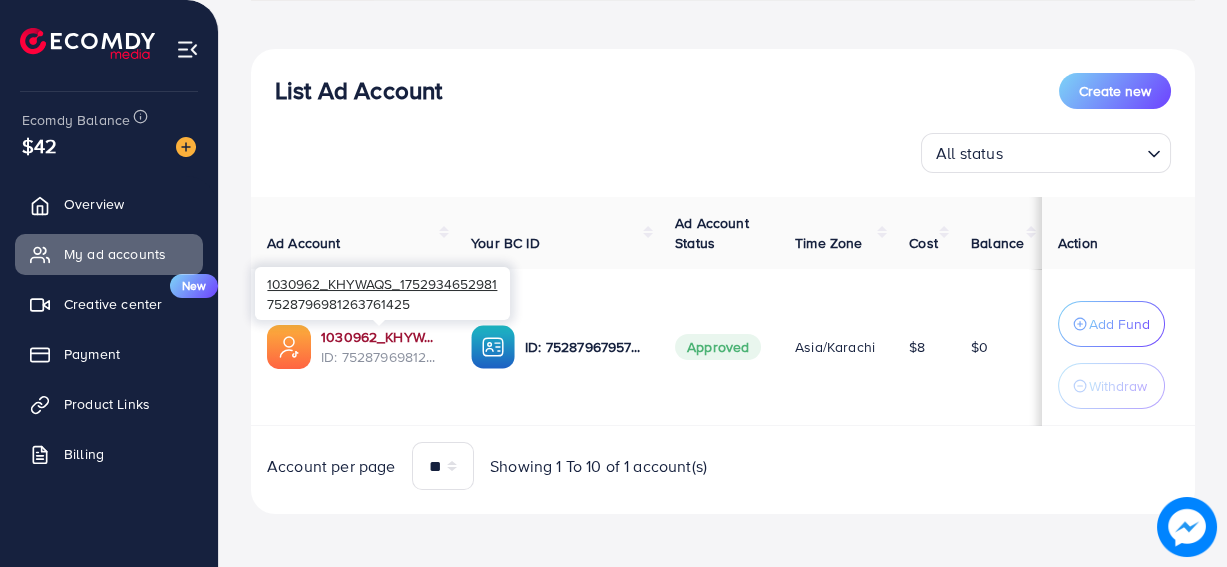 click on "1030962_KHYWAQS_1752934652981" at bounding box center [380, 337] 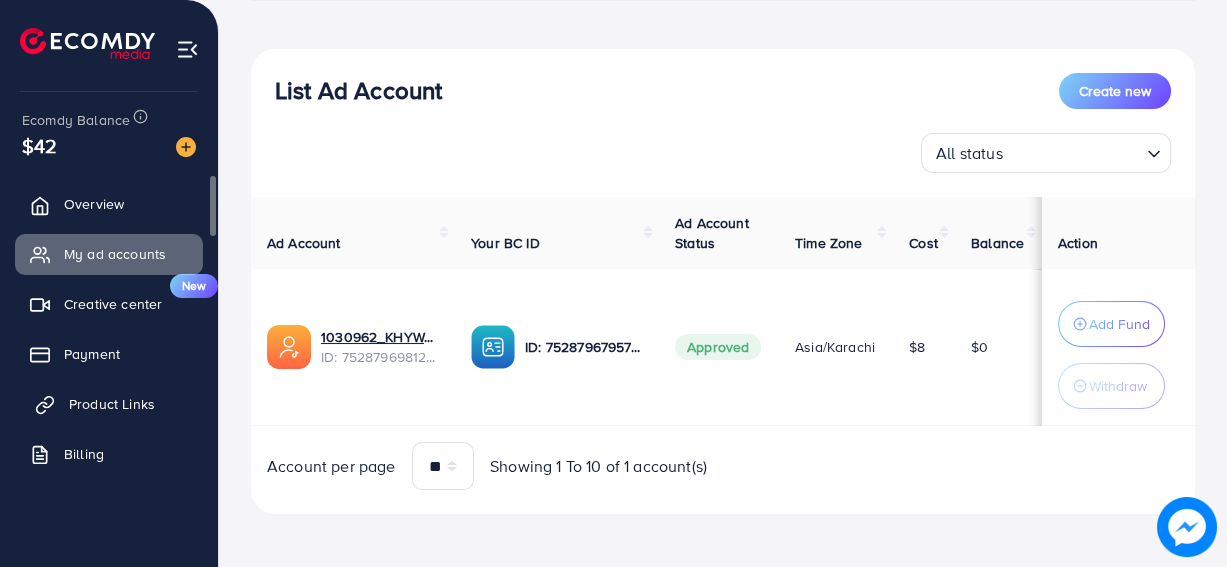 click on "Product Links" at bounding box center (112, 404) 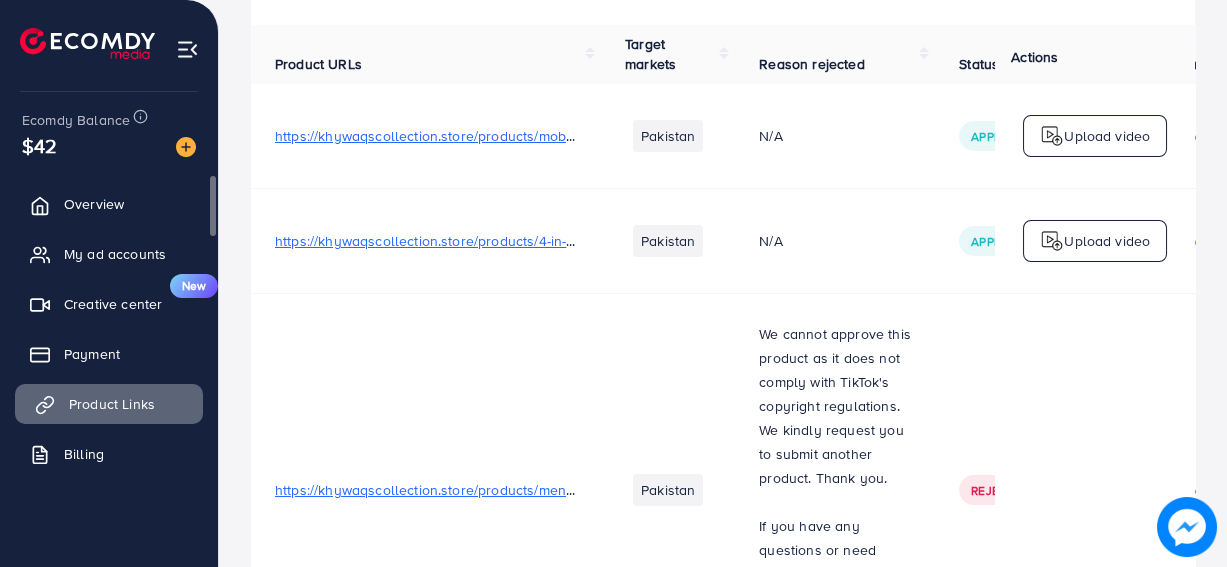 scroll, scrollTop: 0, scrollLeft: 0, axis: both 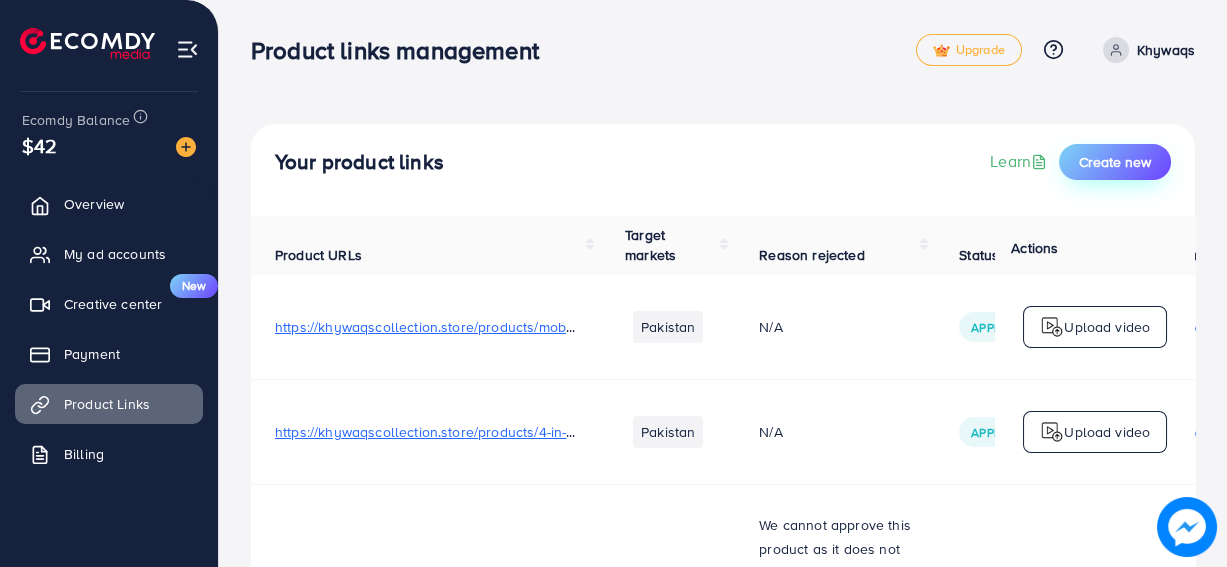 click on "Create new" at bounding box center [1115, 162] 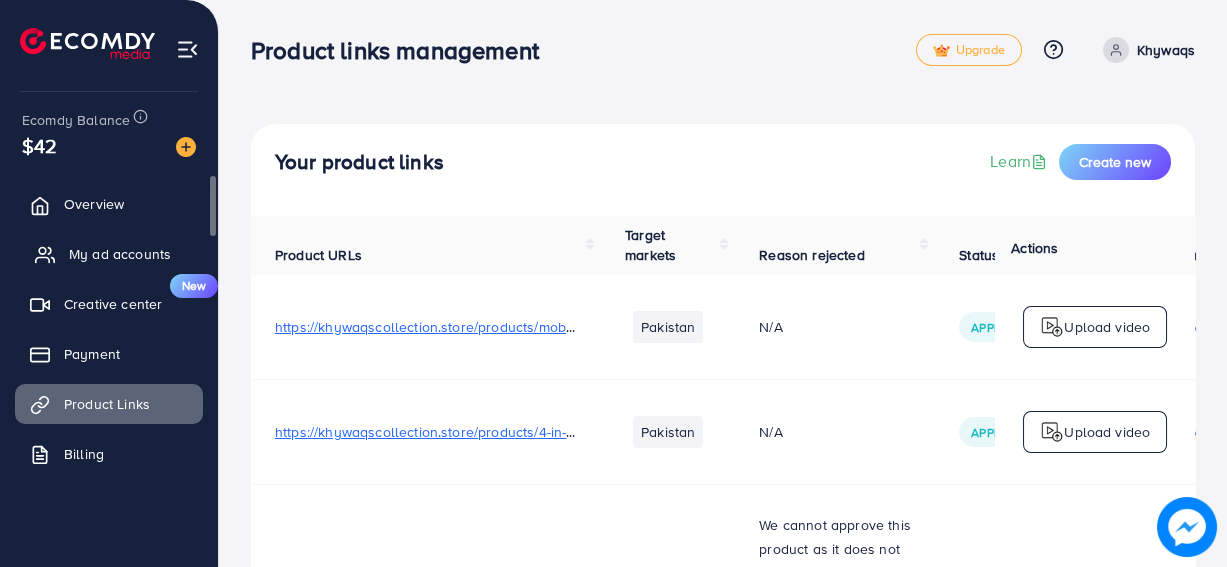 click on "My ad accounts" at bounding box center (109, 254) 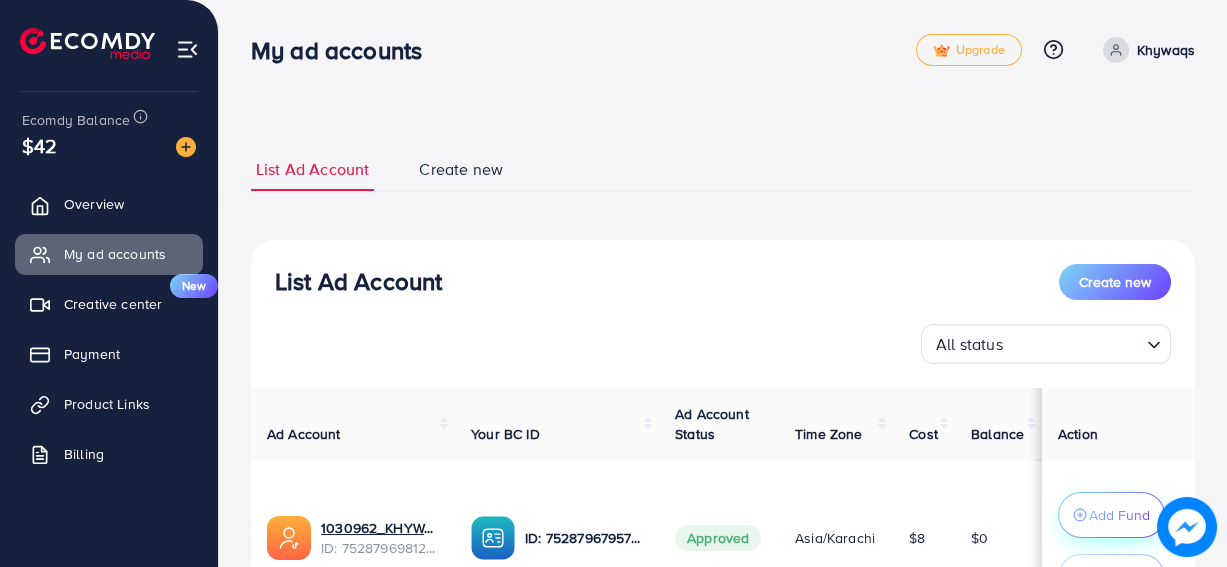 click on "Add Fund" at bounding box center (1119, 515) 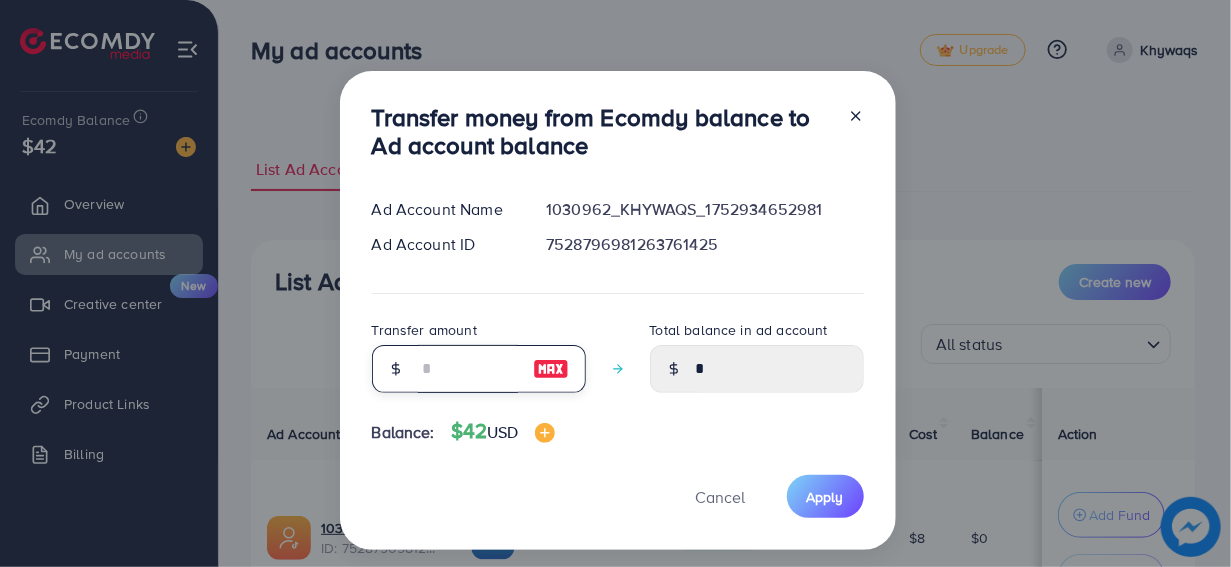 click at bounding box center [468, 369] 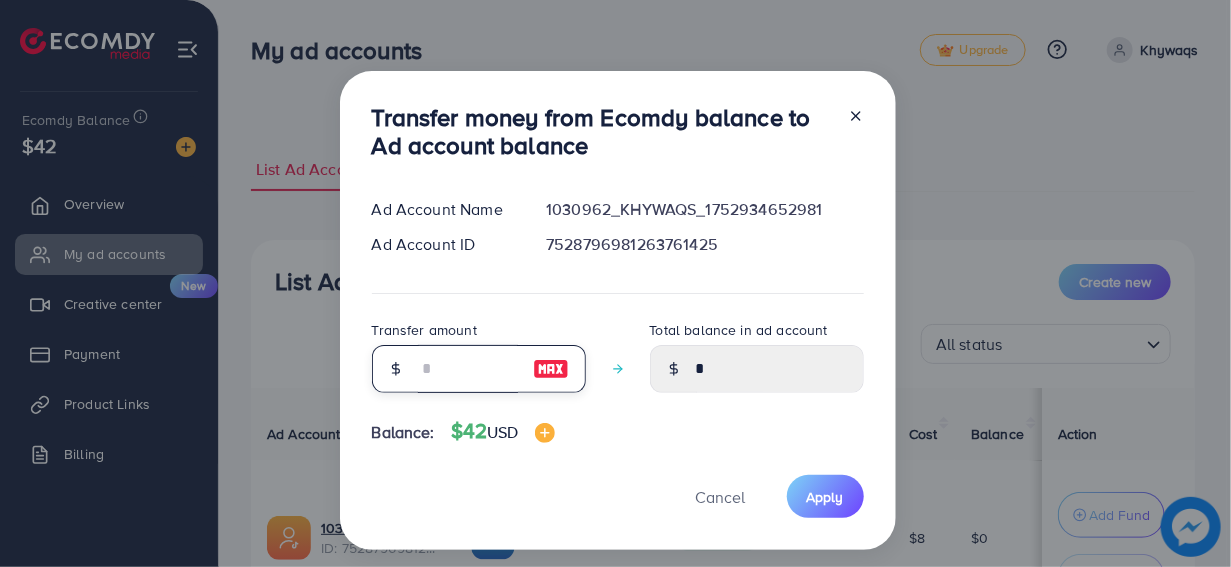 type on "*" 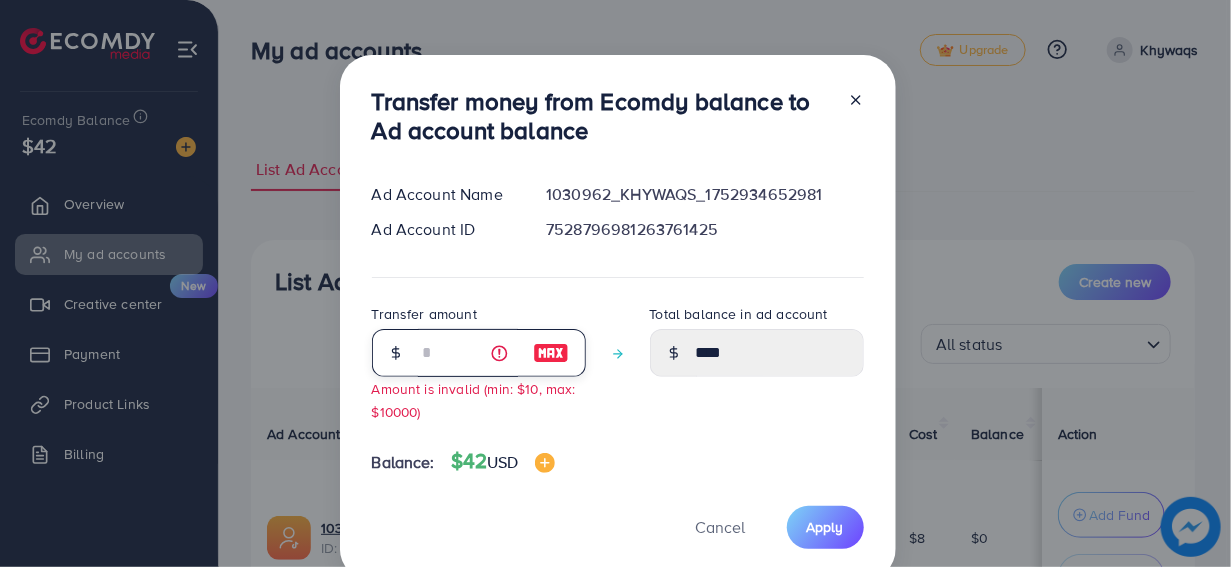 type on "**" 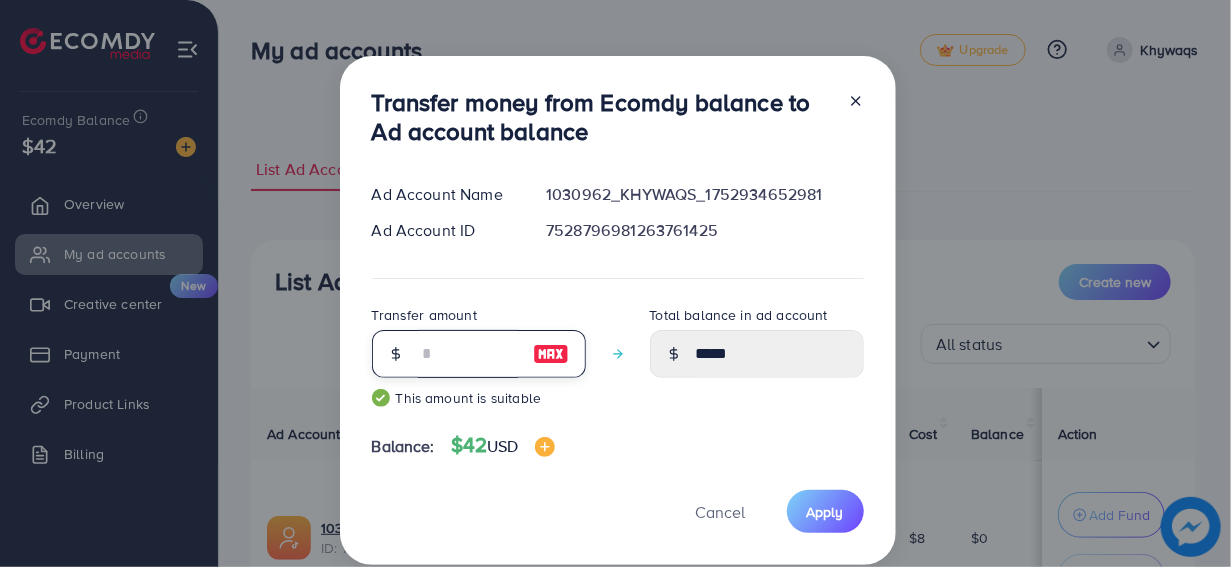 type on "*" 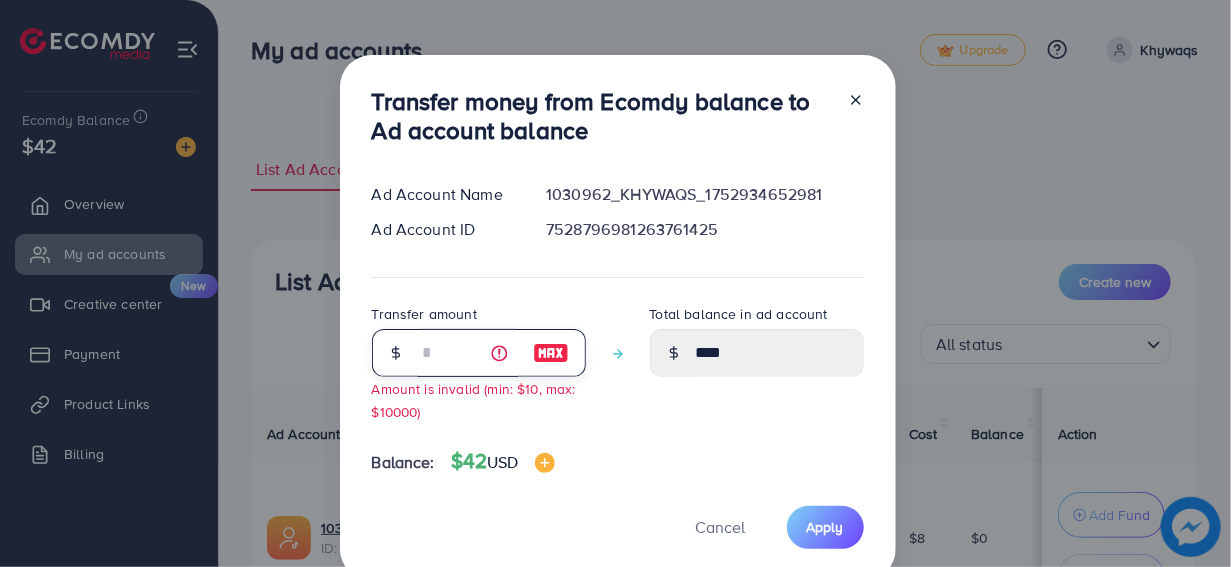 type 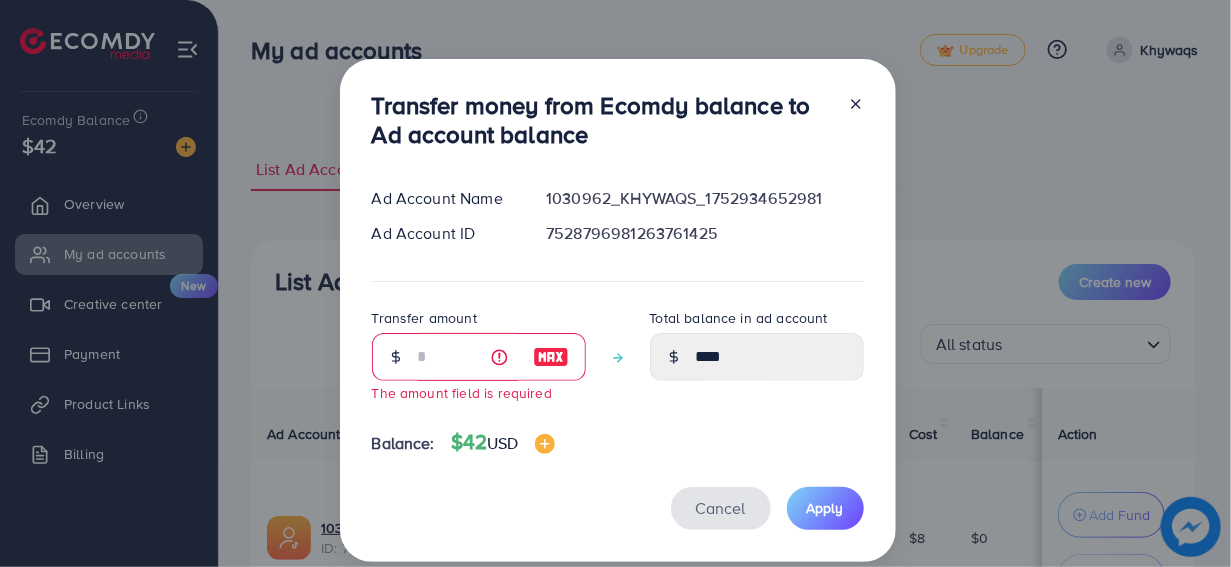 click on "Cancel" at bounding box center (721, 508) 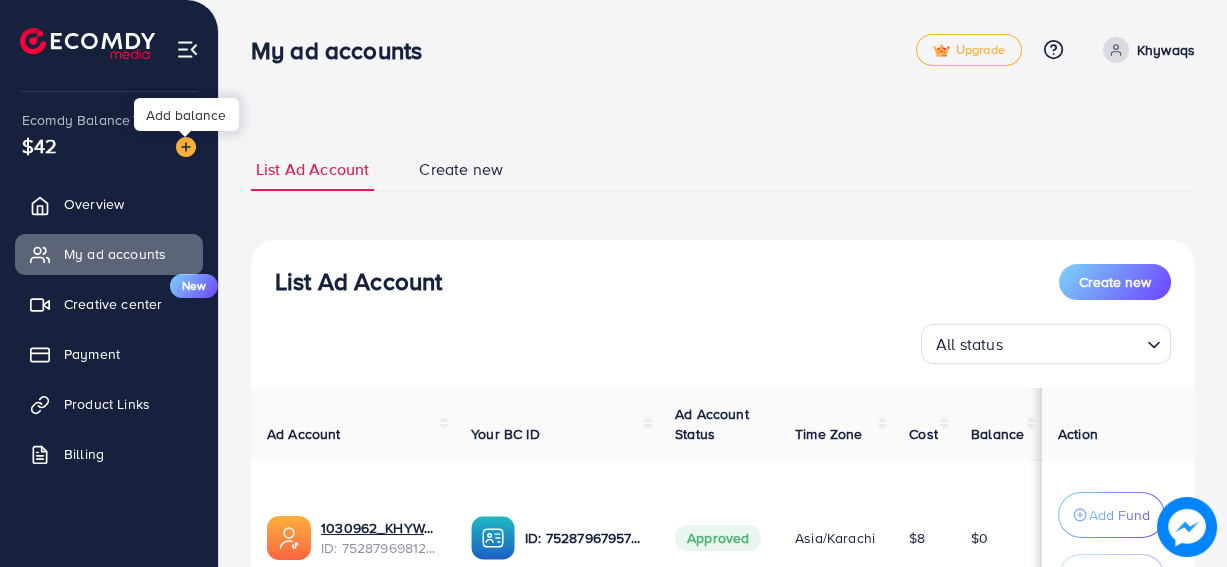click at bounding box center (186, 147) 